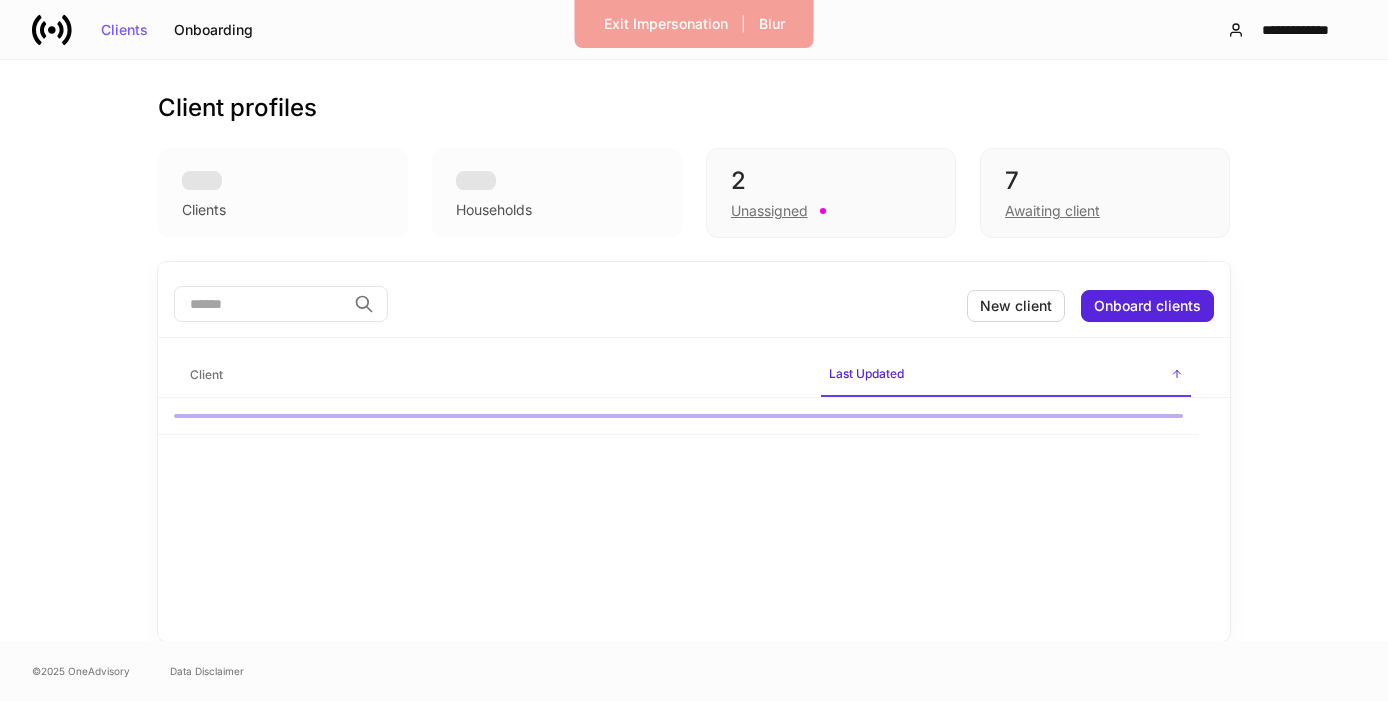 scroll, scrollTop: 0, scrollLeft: 0, axis: both 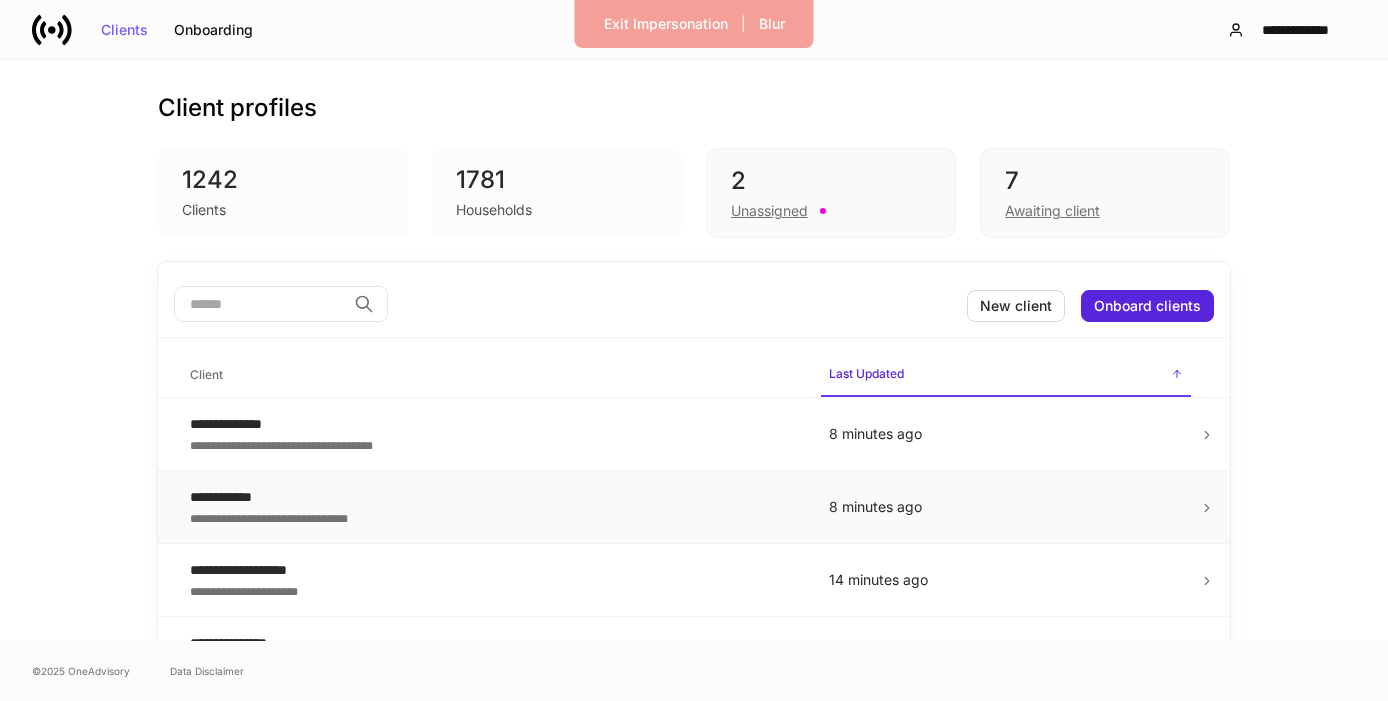 click on "**********" at bounding box center [493, 497] 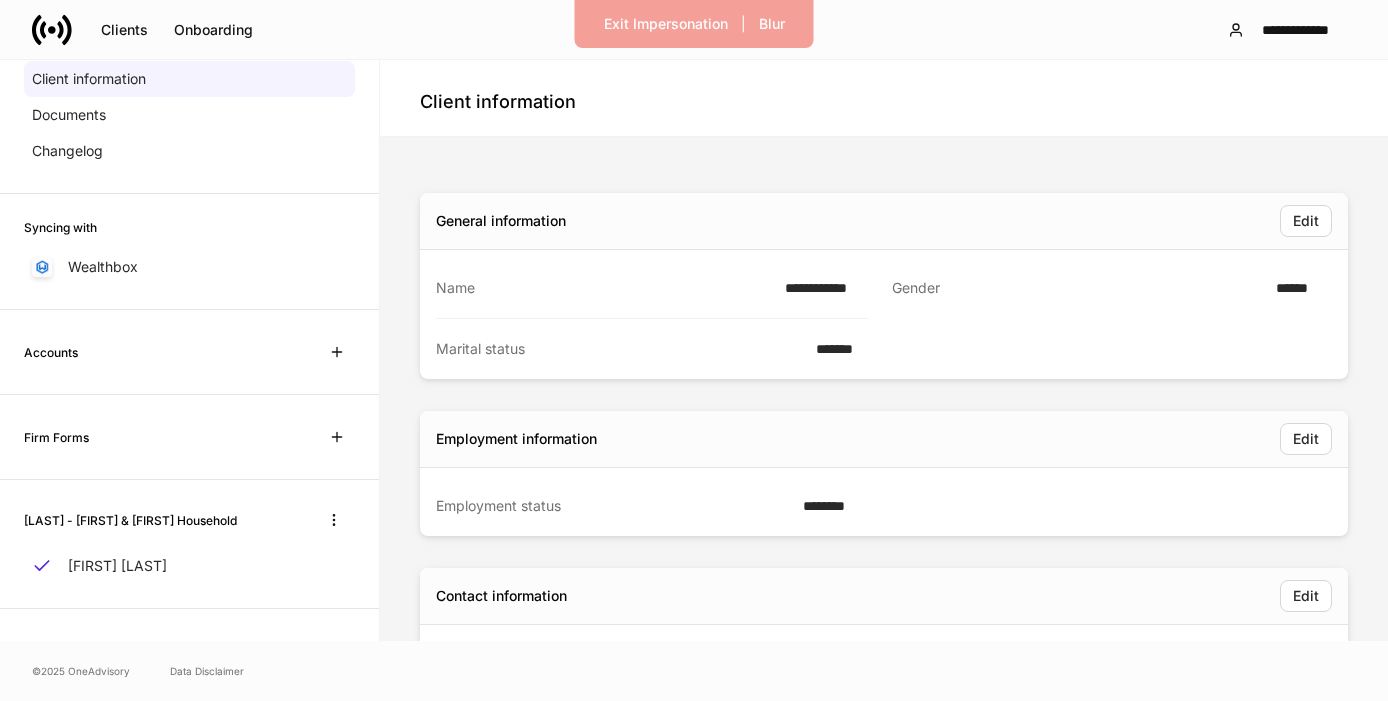 scroll, scrollTop: 0, scrollLeft: 0, axis: both 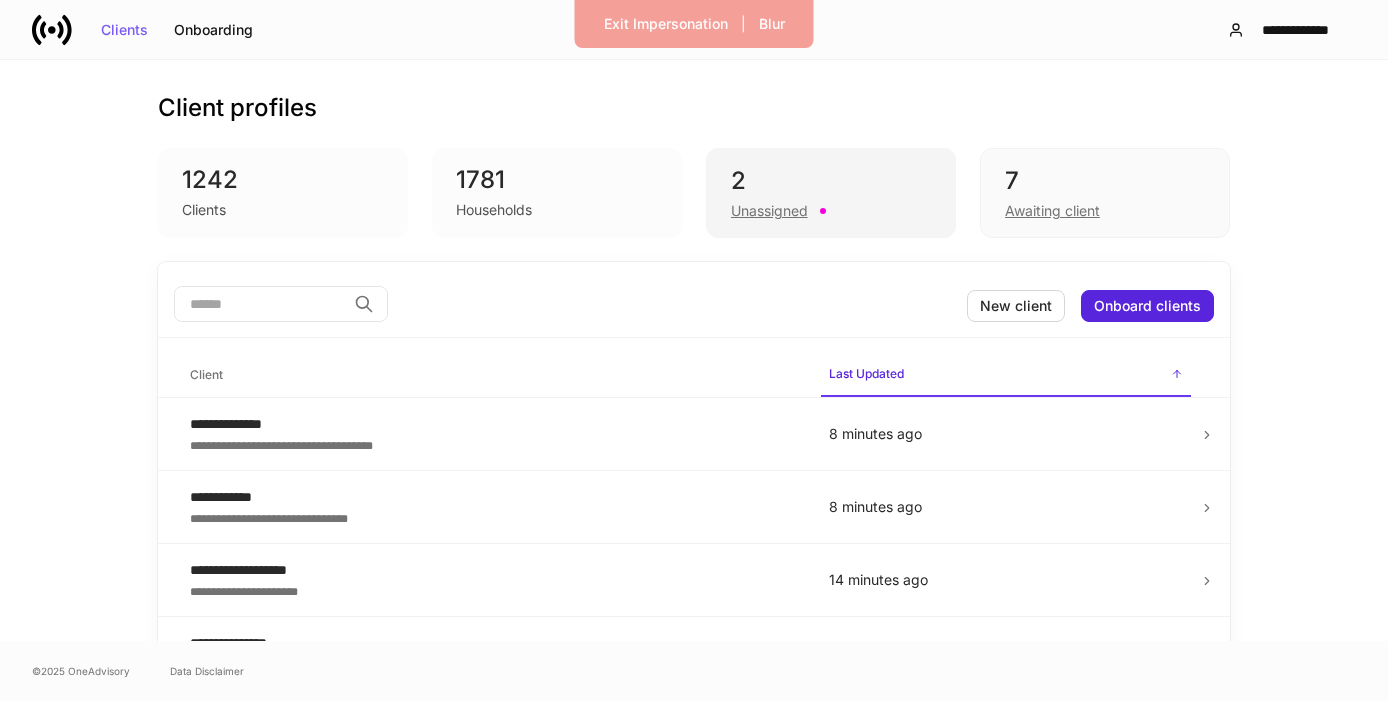 click on "2" at bounding box center [831, 181] 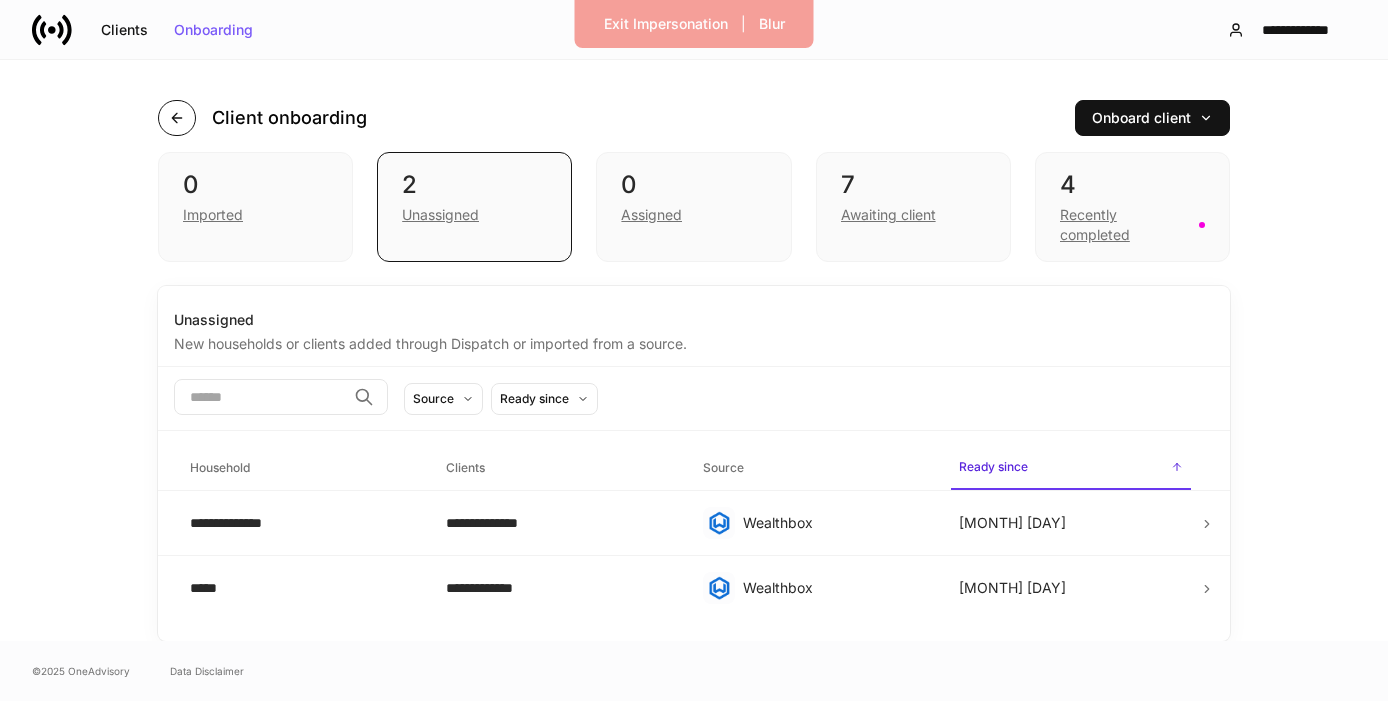 click at bounding box center (177, 118) 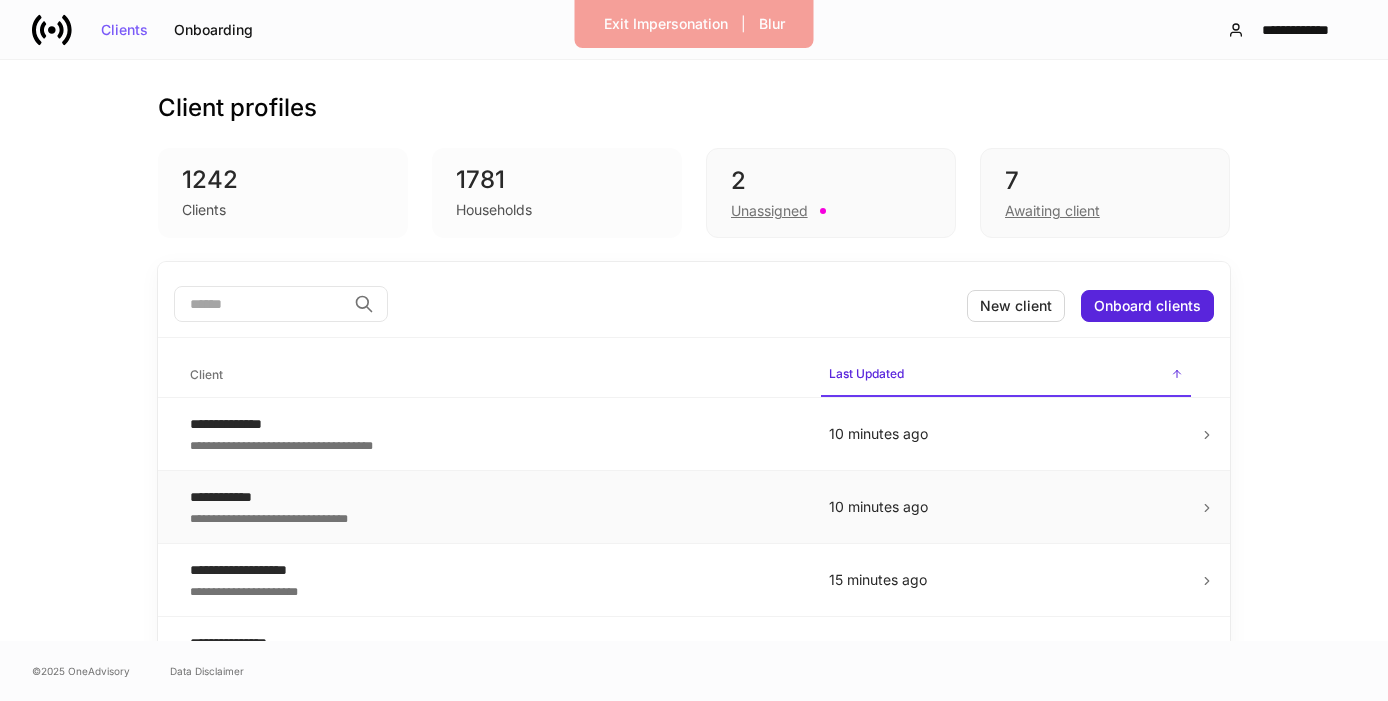 click on "**********" at bounding box center (493, 517) 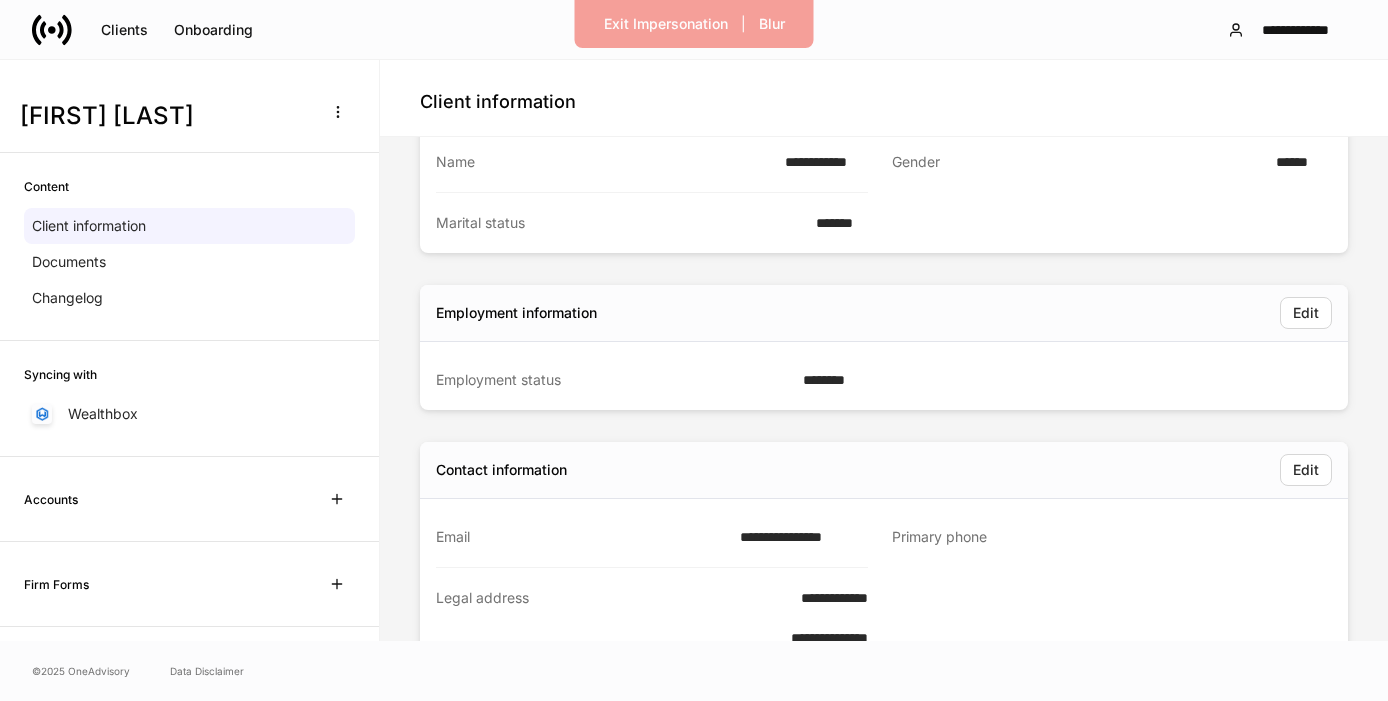 scroll, scrollTop: 193, scrollLeft: 0, axis: vertical 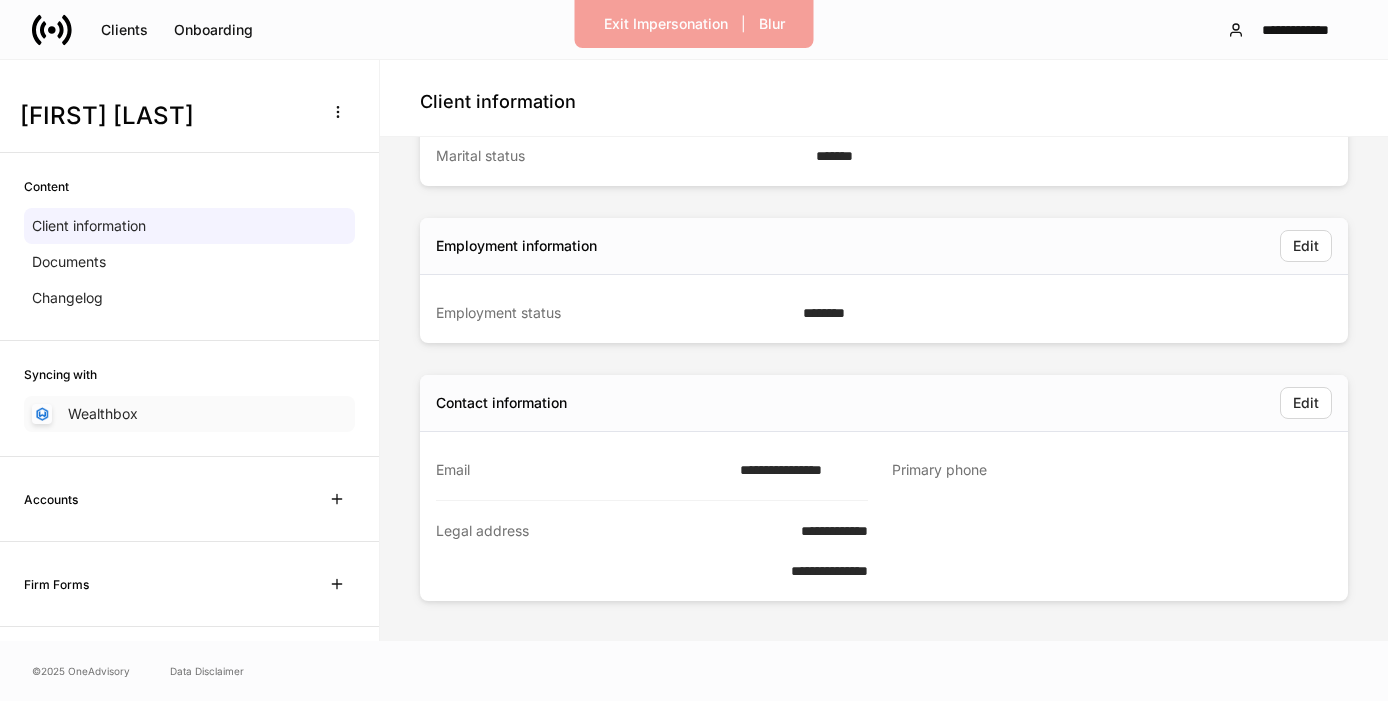 click on "Wealthbox" at bounding box center (189, 414) 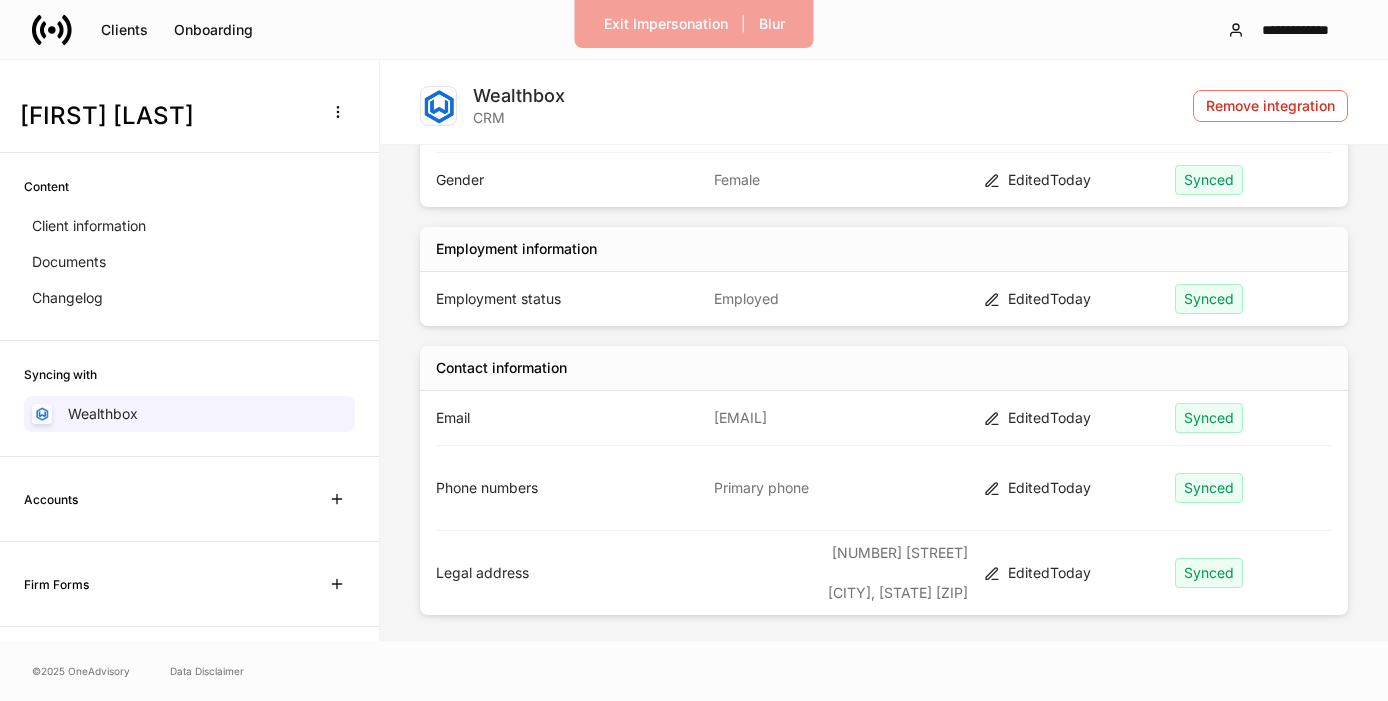scroll, scrollTop: 275, scrollLeft: 0, axis: vertical 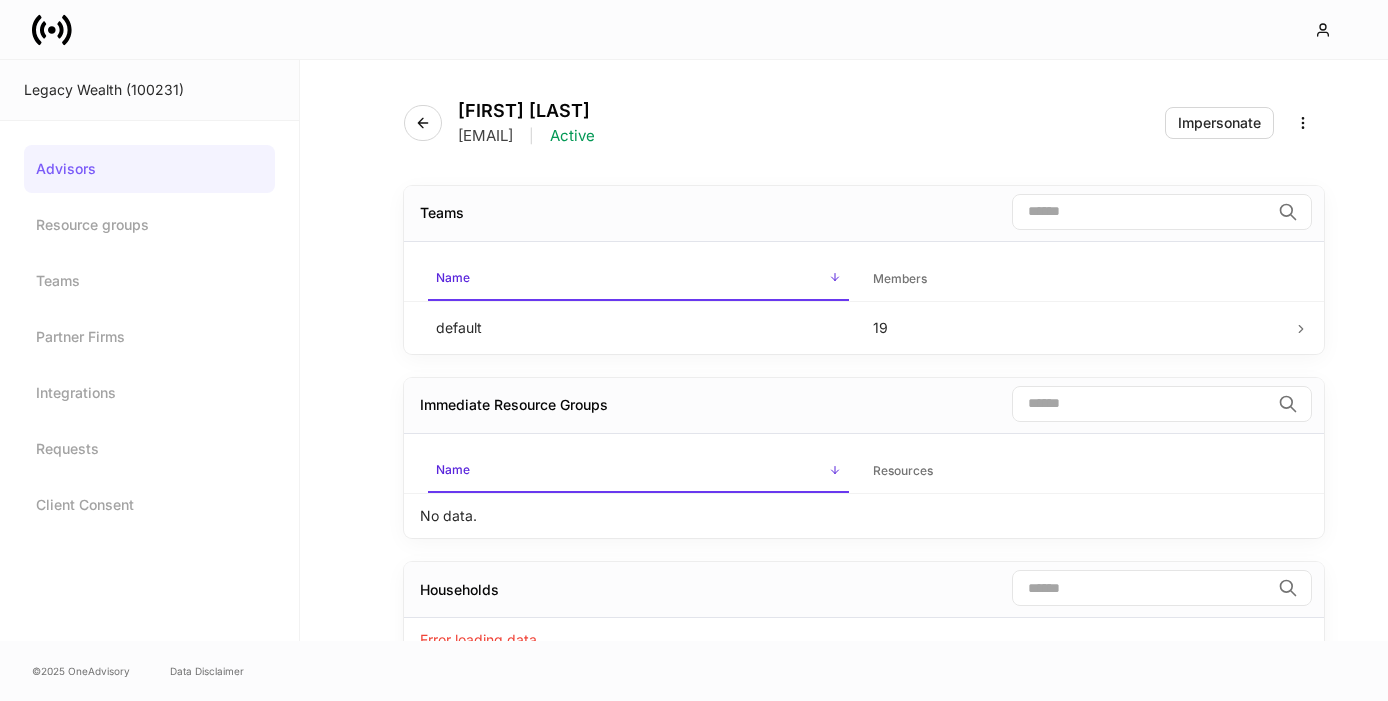 click 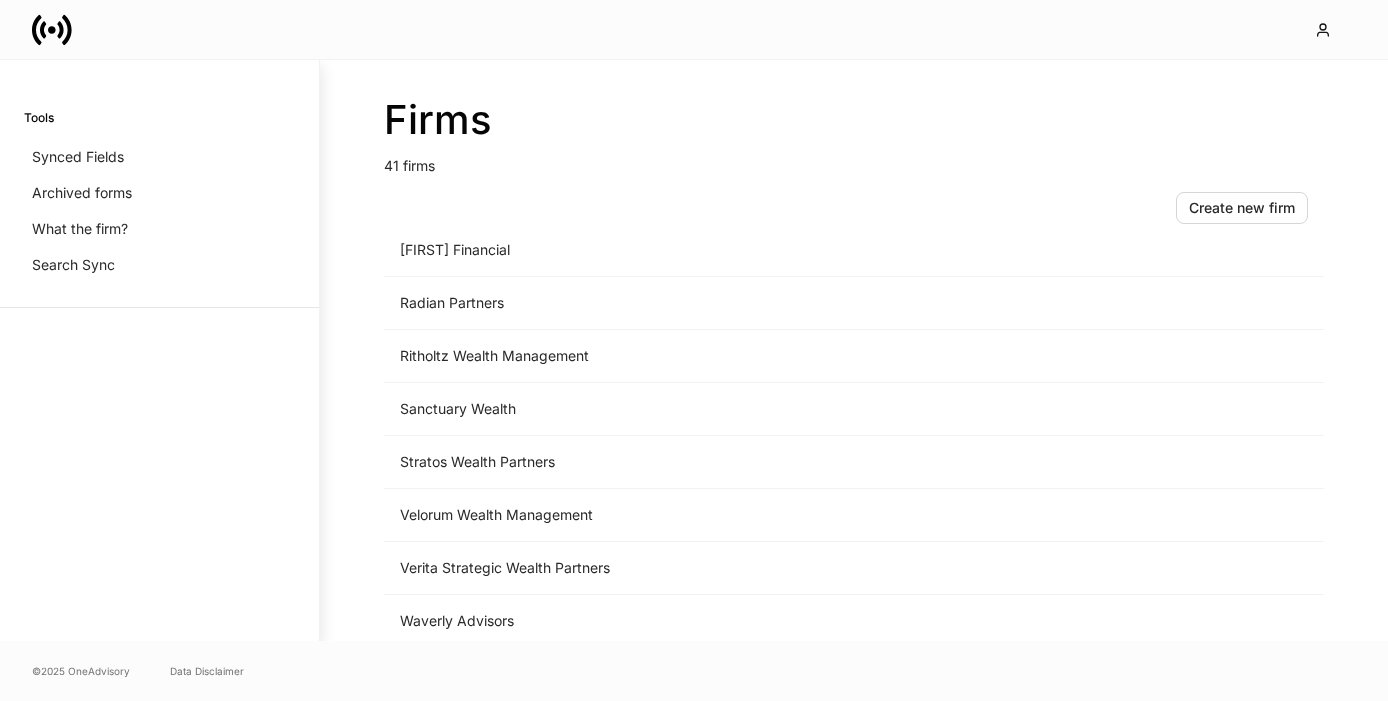 scroll, scrollTop: 1810, scrollLeft: 0, axis: vertical 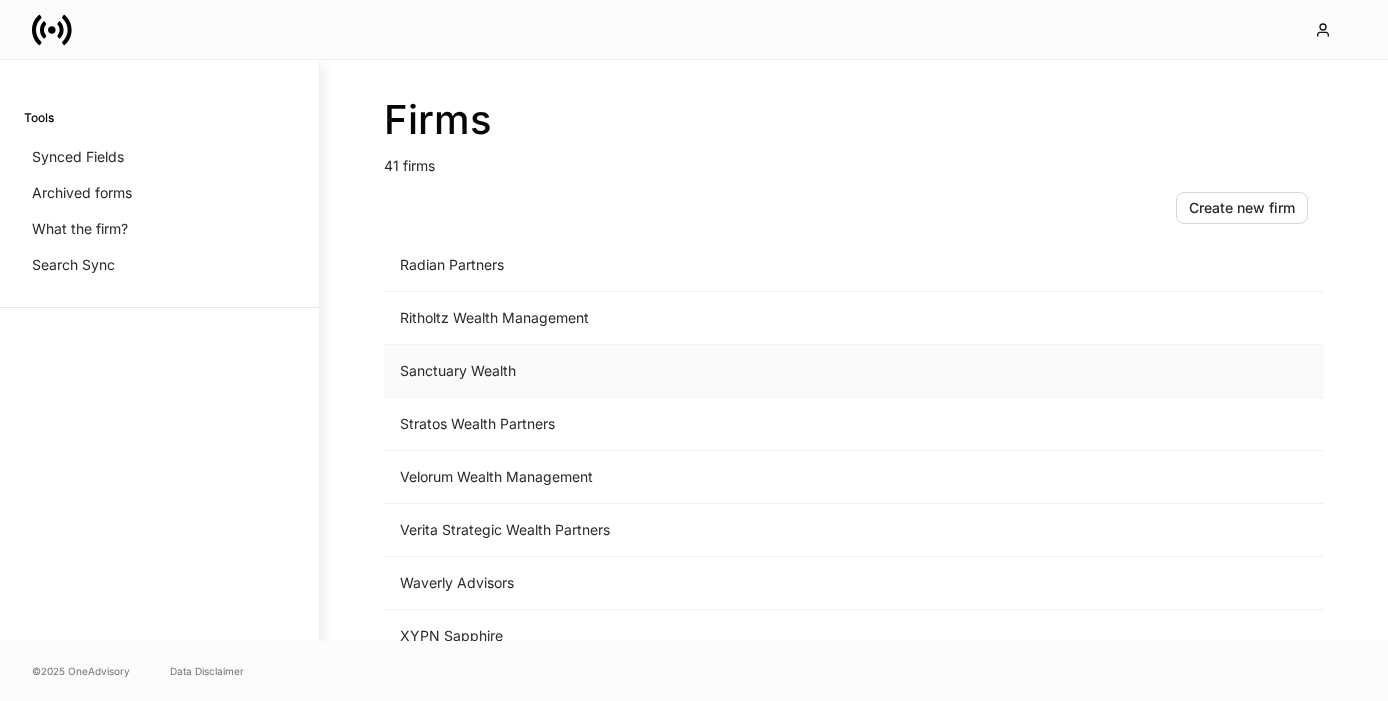 click on "Sanctuary Wealth" at bounding box center (688, 371) 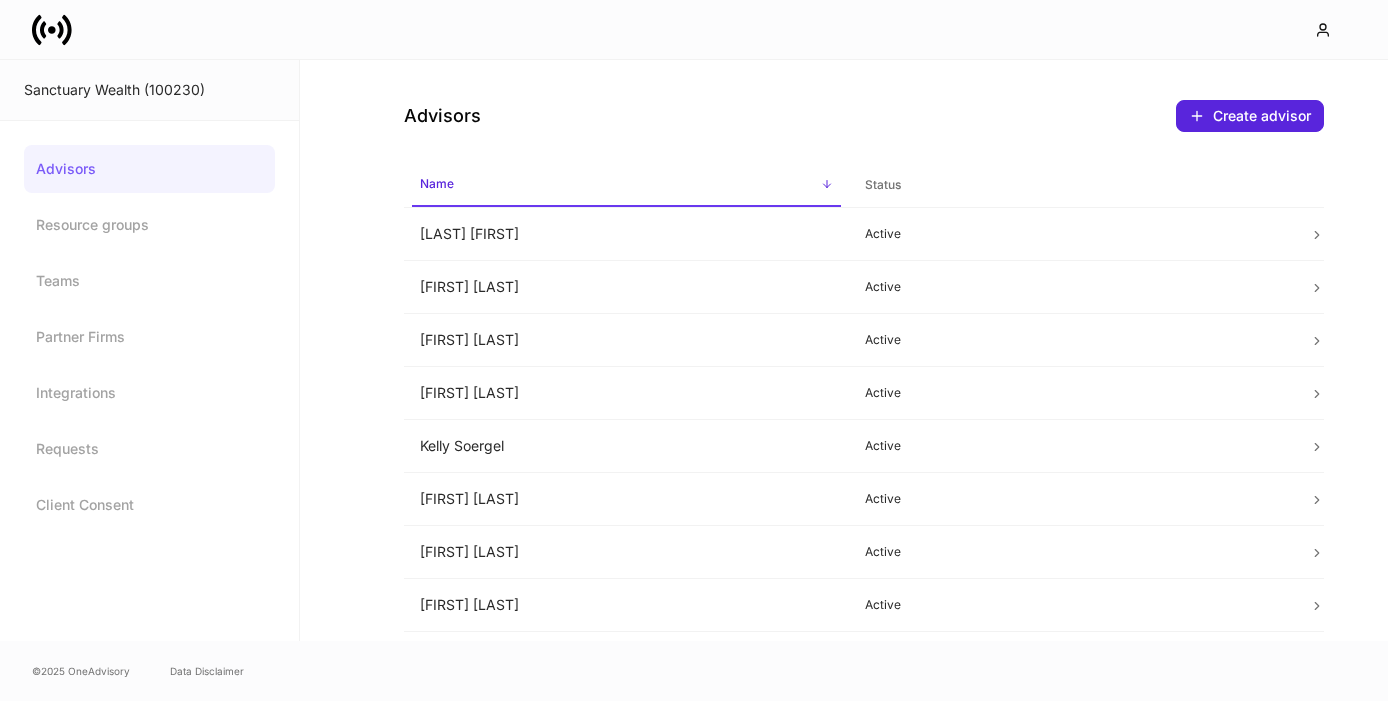 click on "Sanctuary Wealth (100230)" at bounding box center (149, 90) 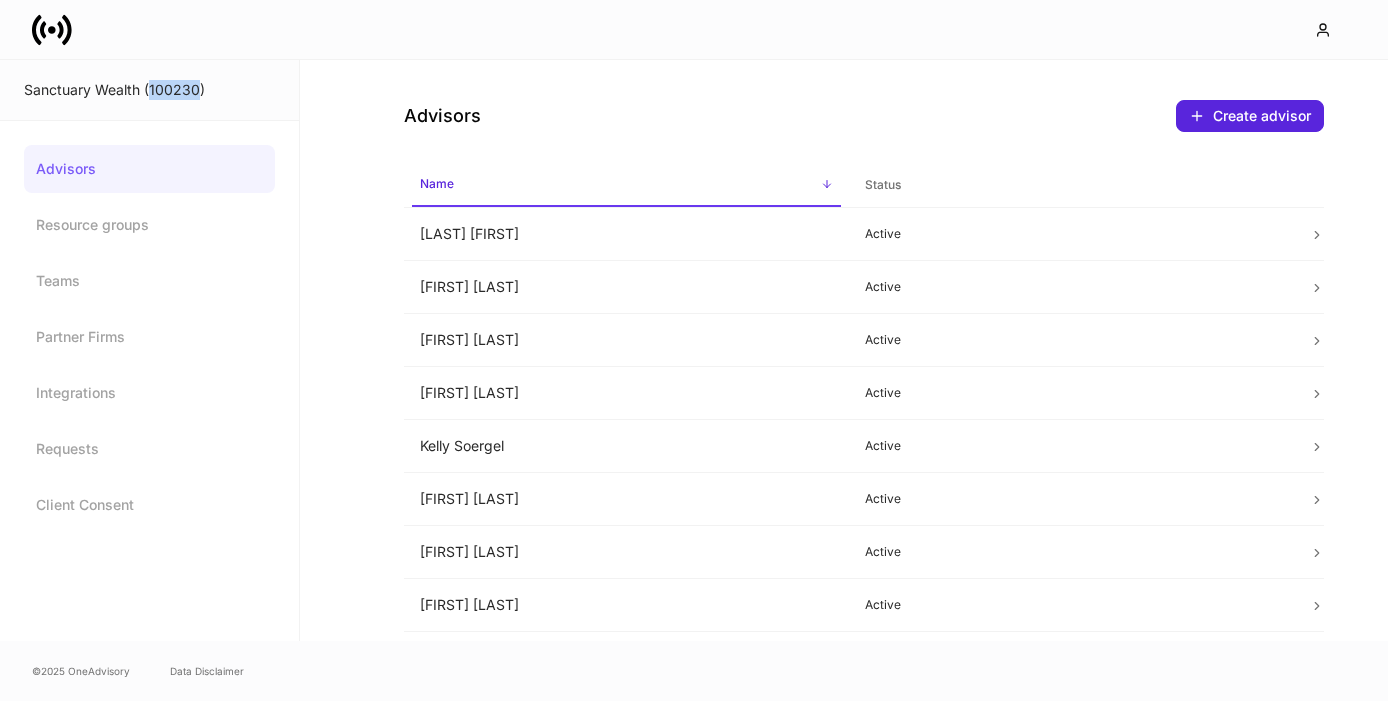 click on "Sanctuary Wealth (100230)" at bounding box center (149, 90) 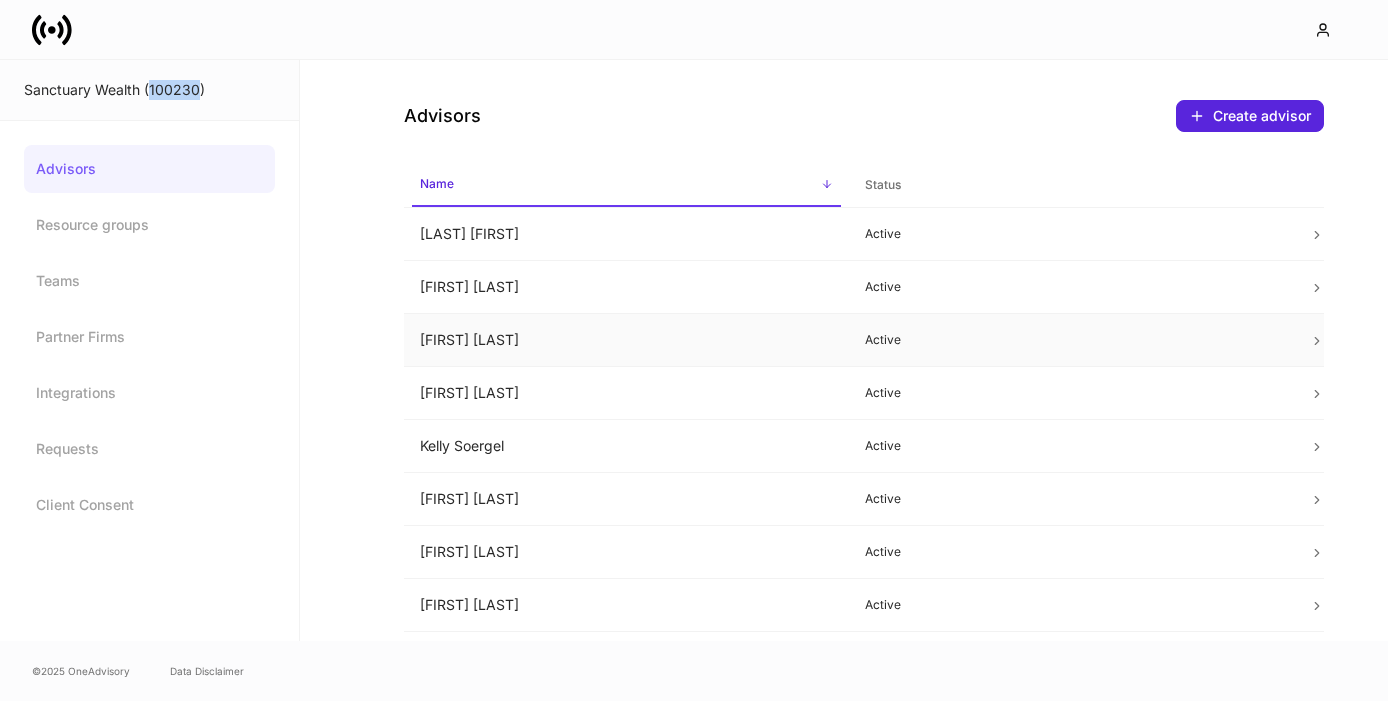 scroll, scrollTop: 43, scrollLeft: 0, axis: vertical 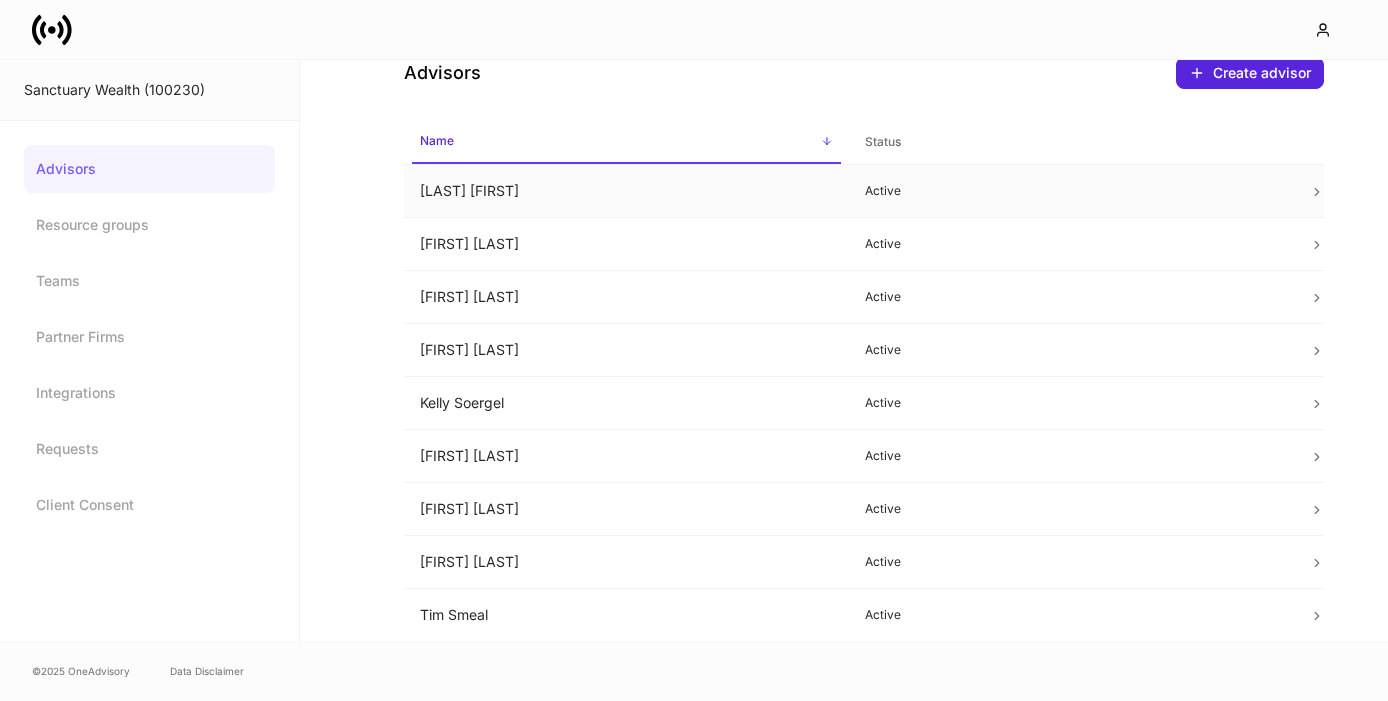 click on "[LAST] [FIRST]" at bounding box center [626, 191] 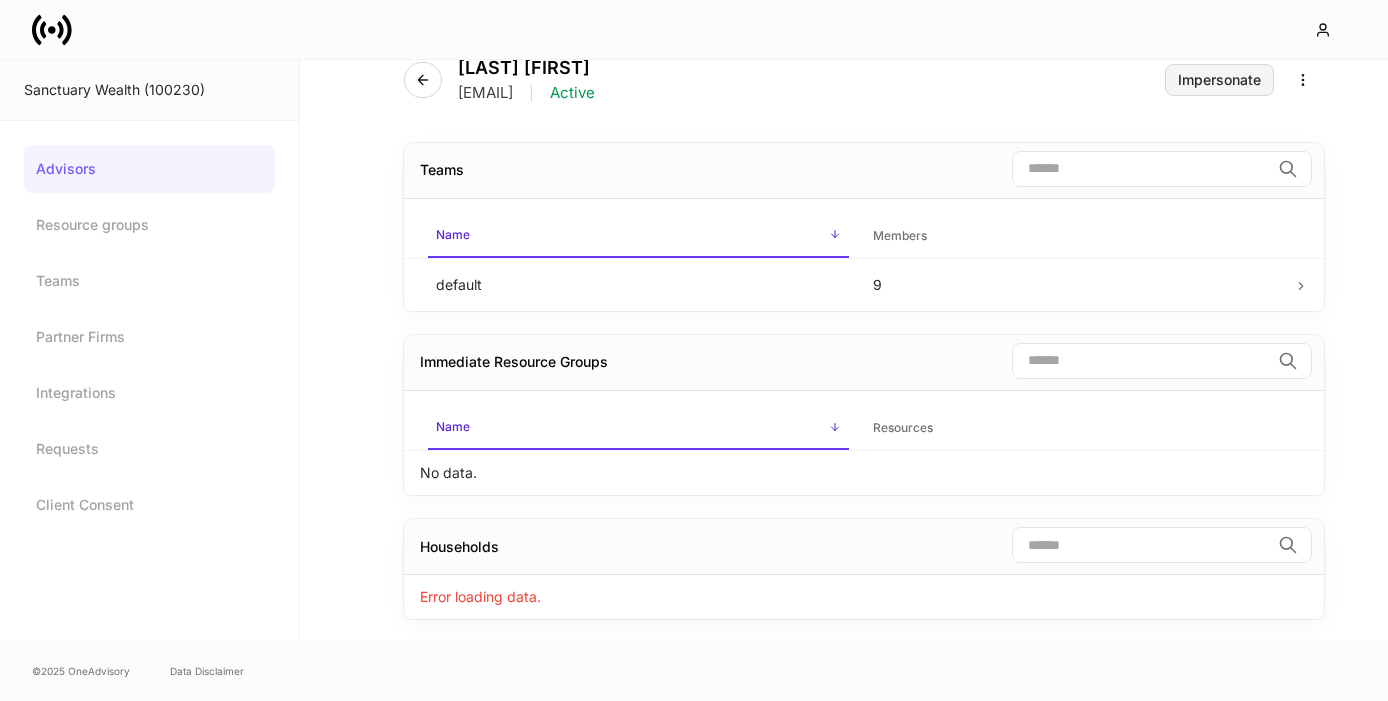 click on "Impersonate" at bounding box center (1219, 80) 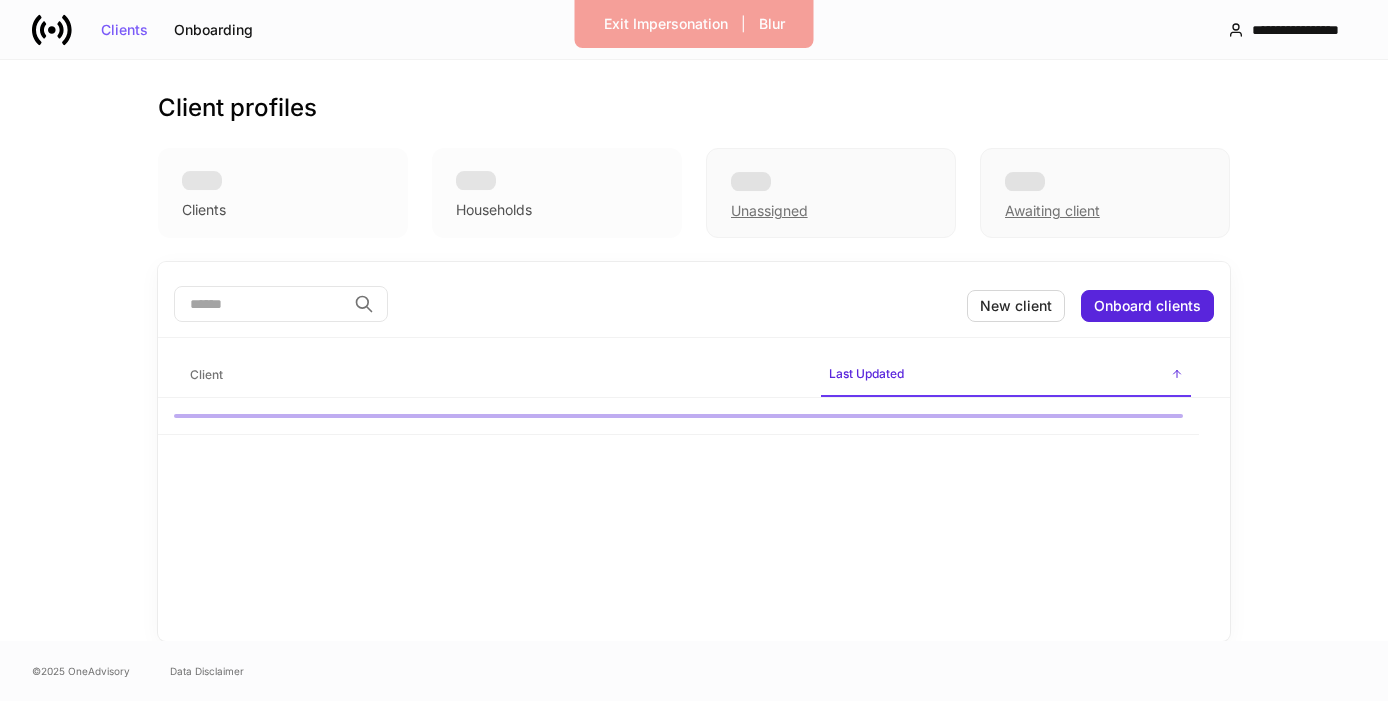 scroll, scrollTop: 0, scrollLeft: 0, axis: both 